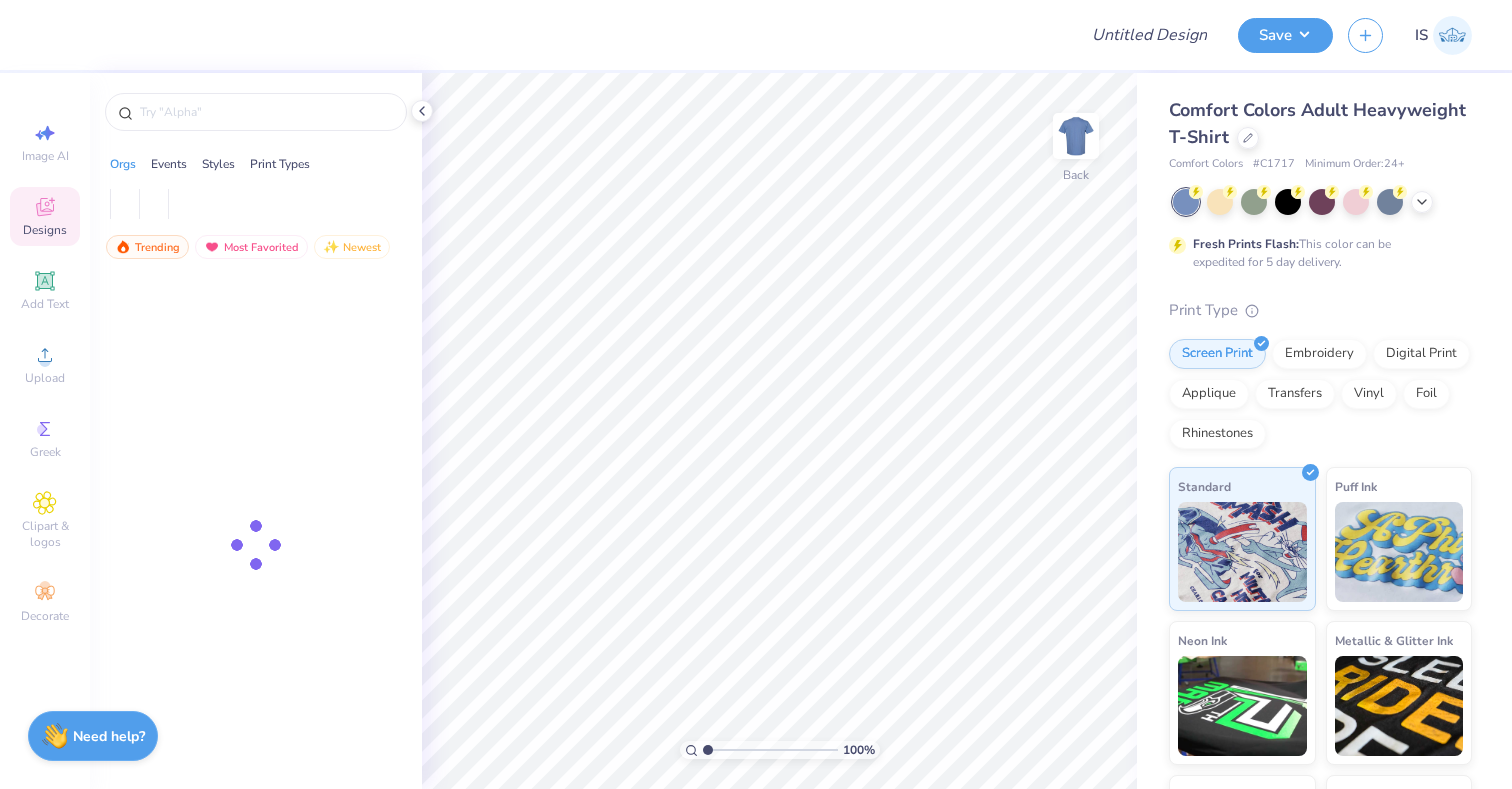 scroll, scrollTop: 0, scrollLeft: 0, axis: both 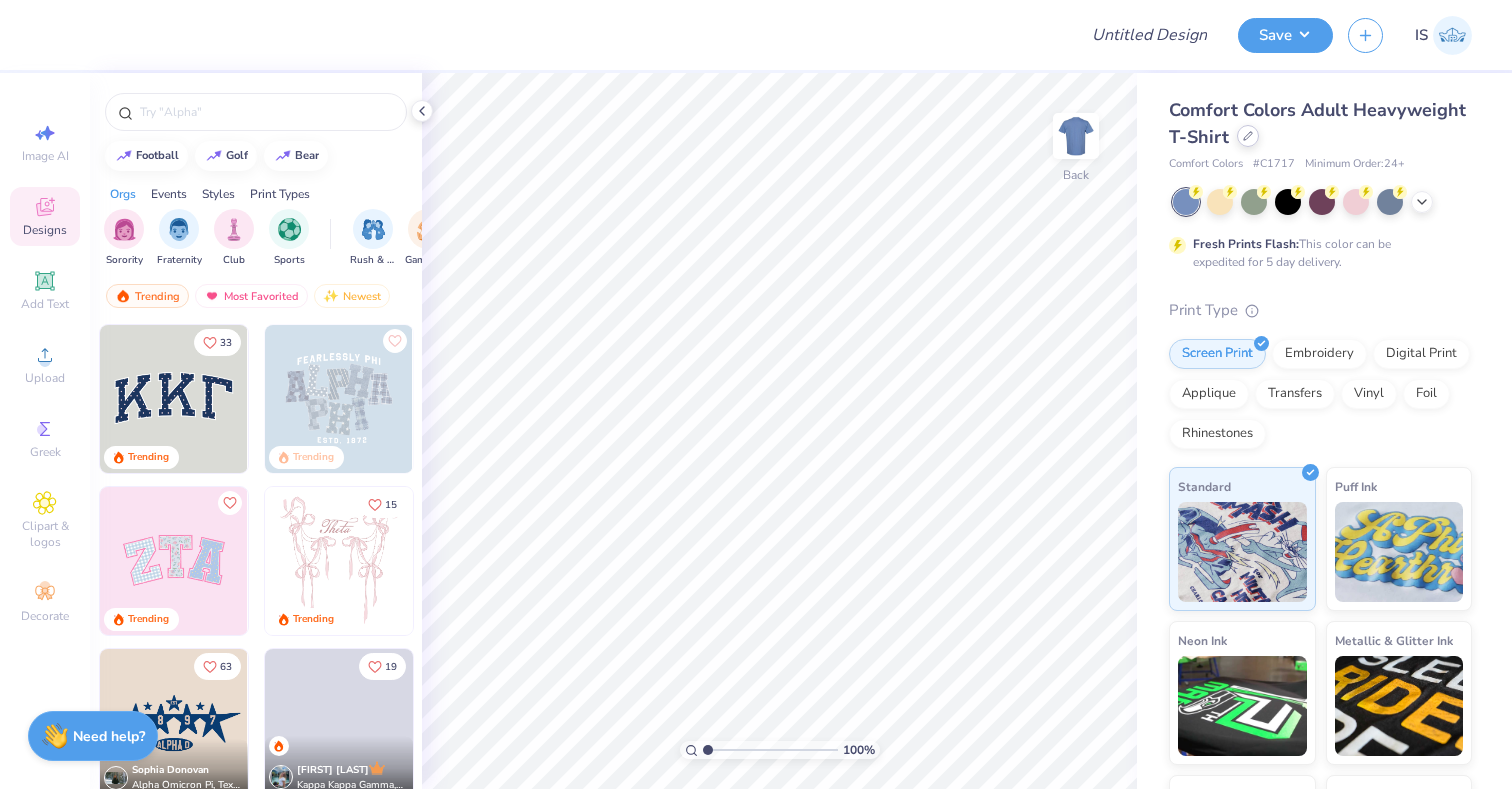 click 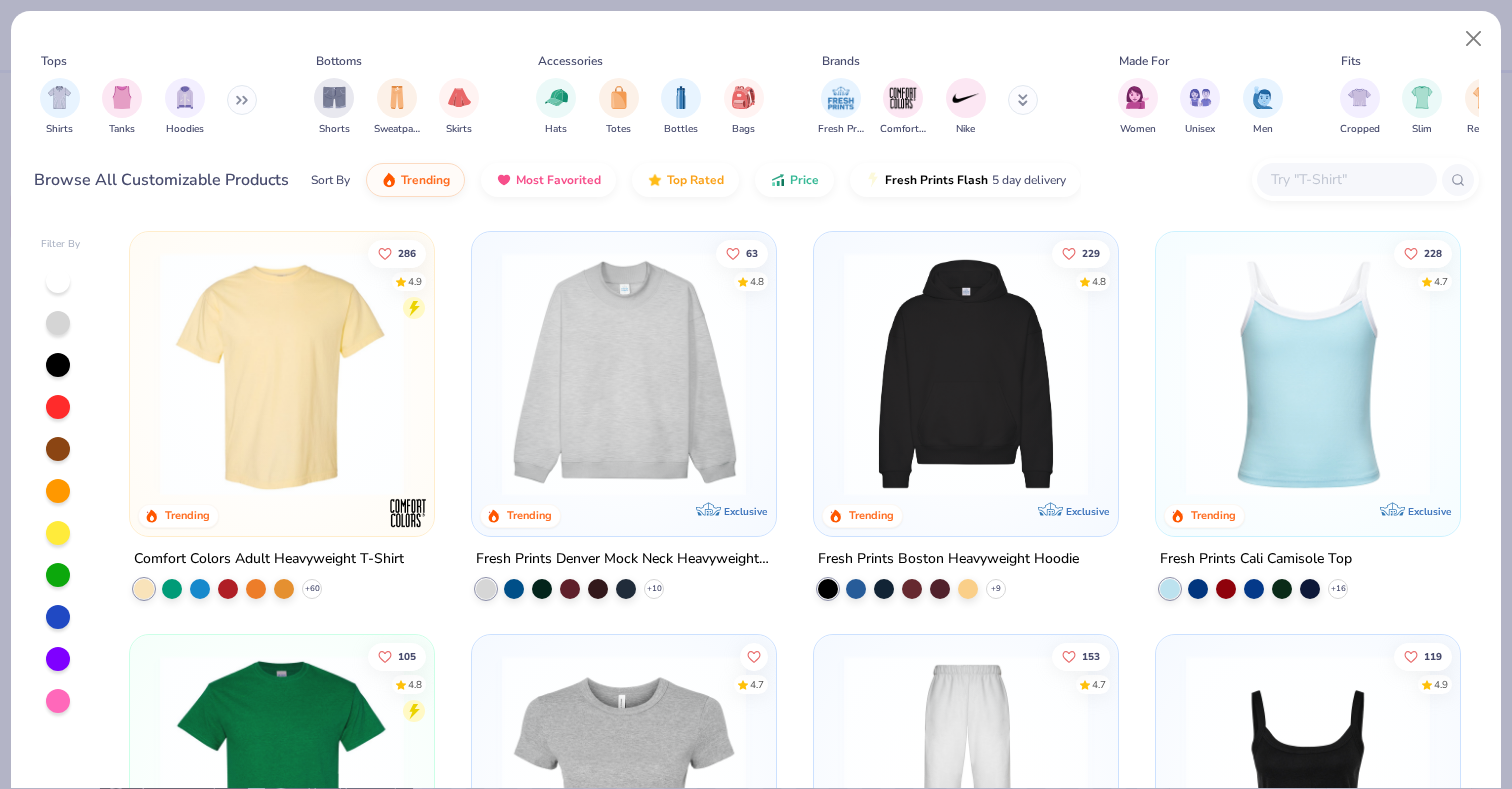 click at bounding box center (966, 374) 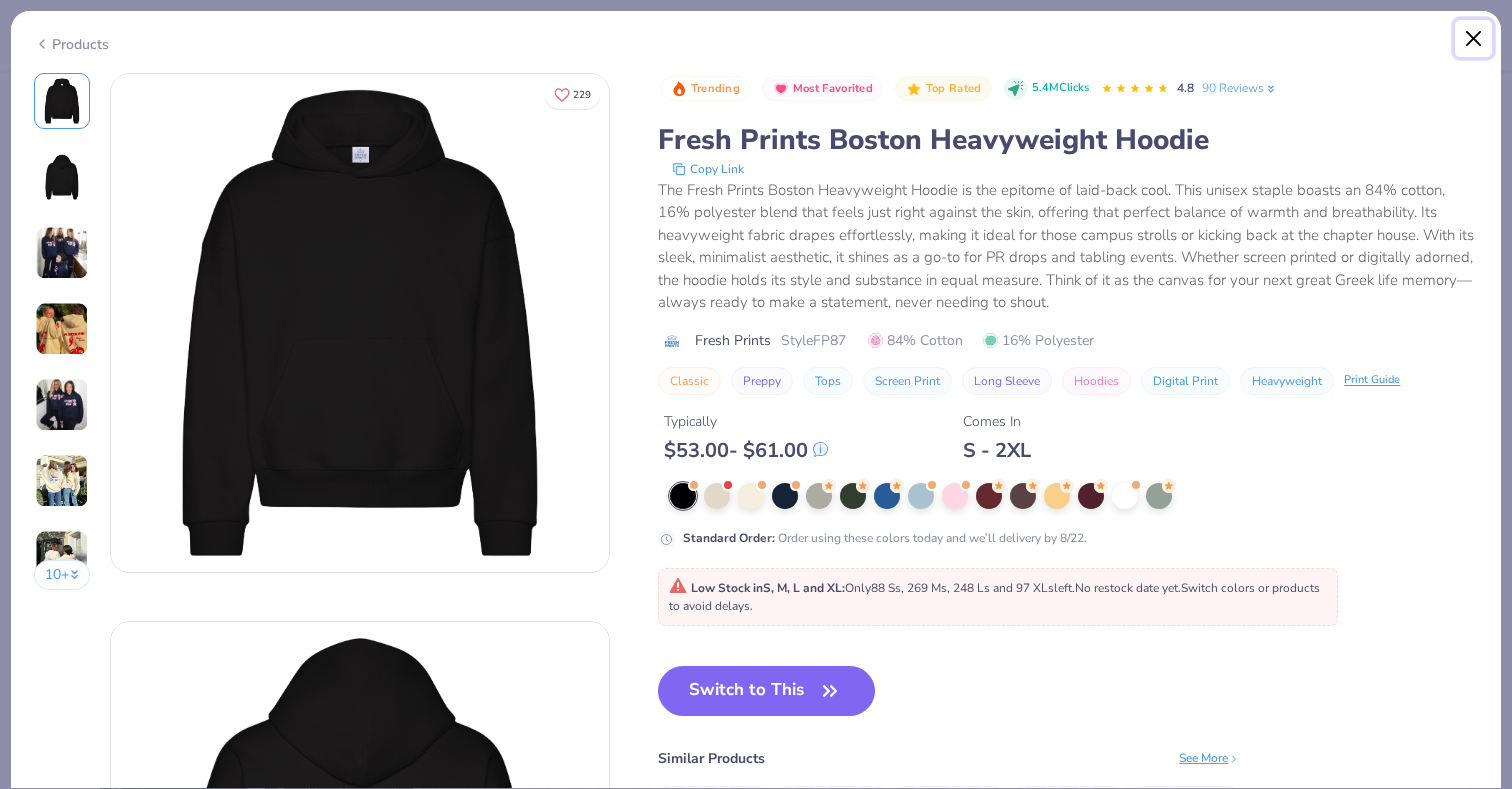 click at bounding box center [1474, 39] 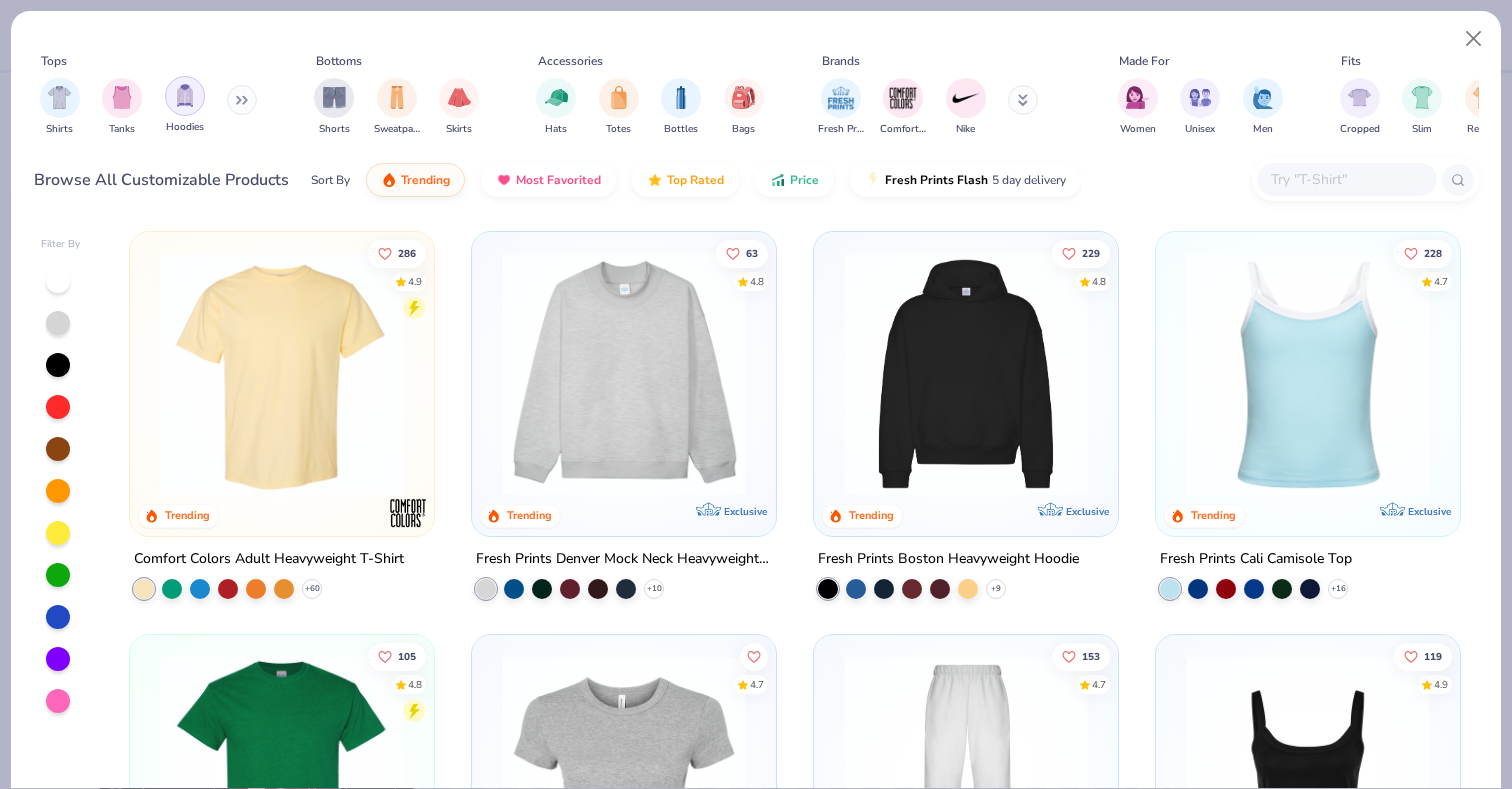 click at bounding box center (185, 95) 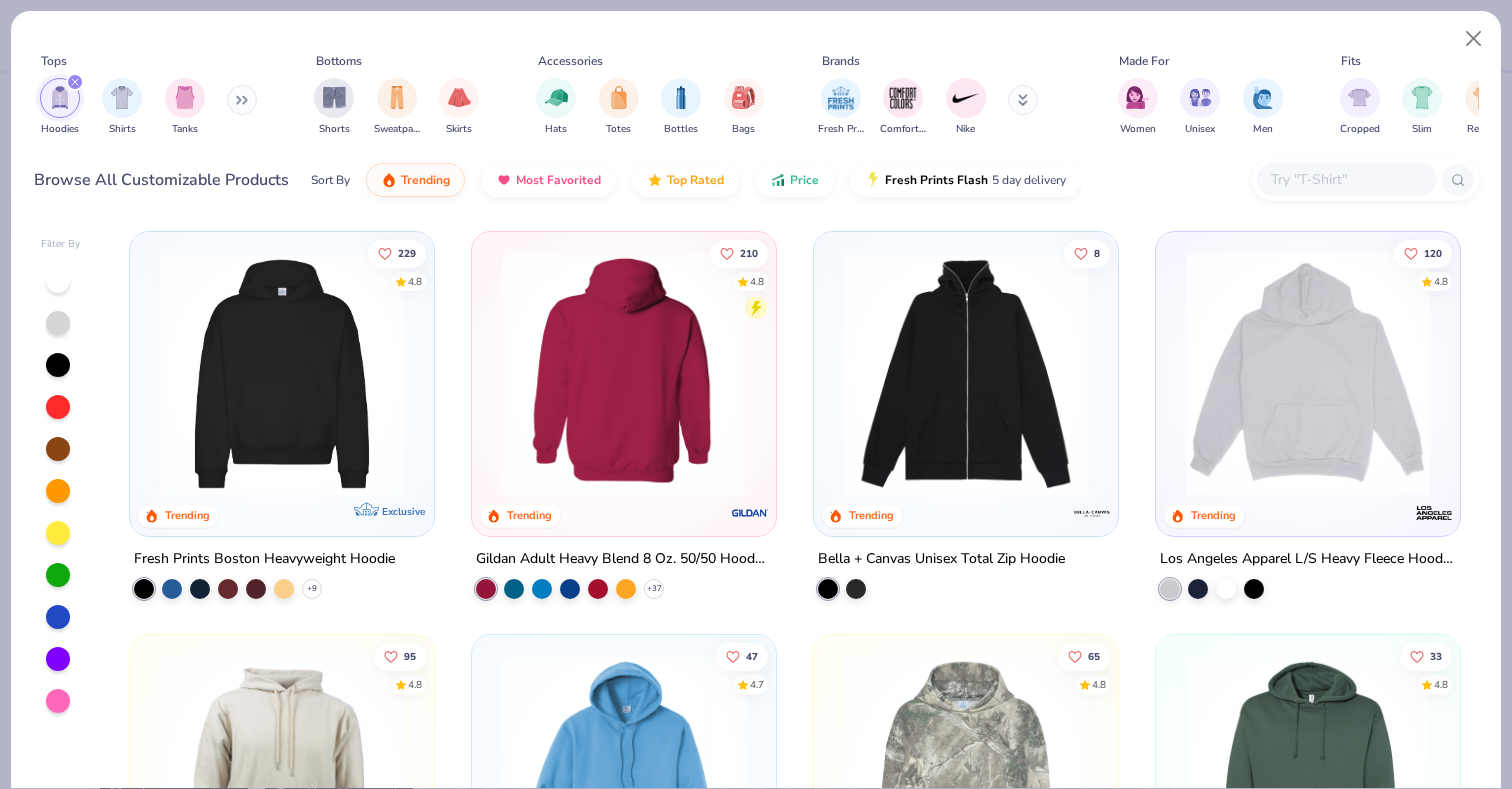 click at bounding box center (624, 374) 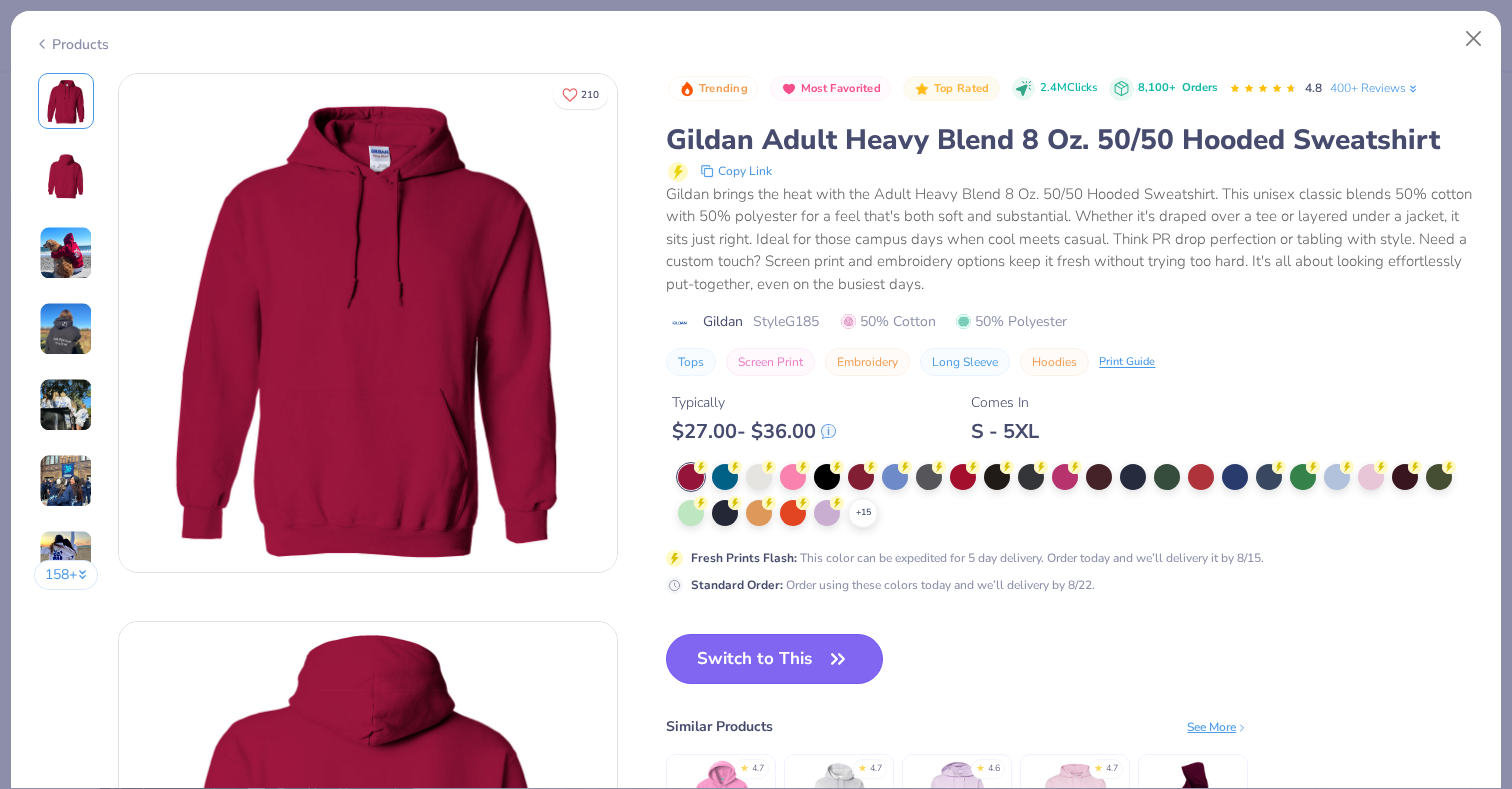 click on "Switch to This" at bounding box center (774, 659) 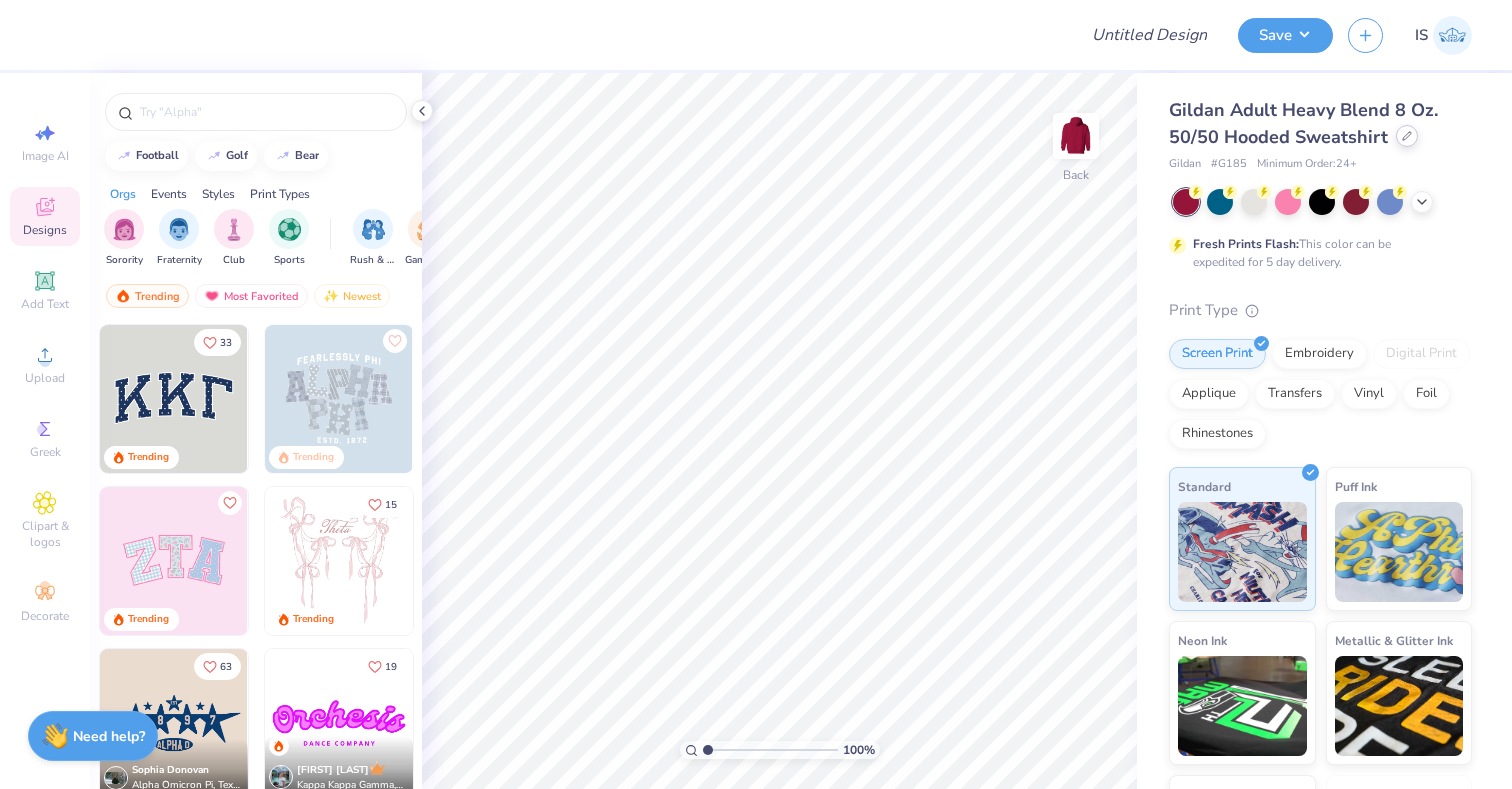 click at bounding box center [1407, 136] 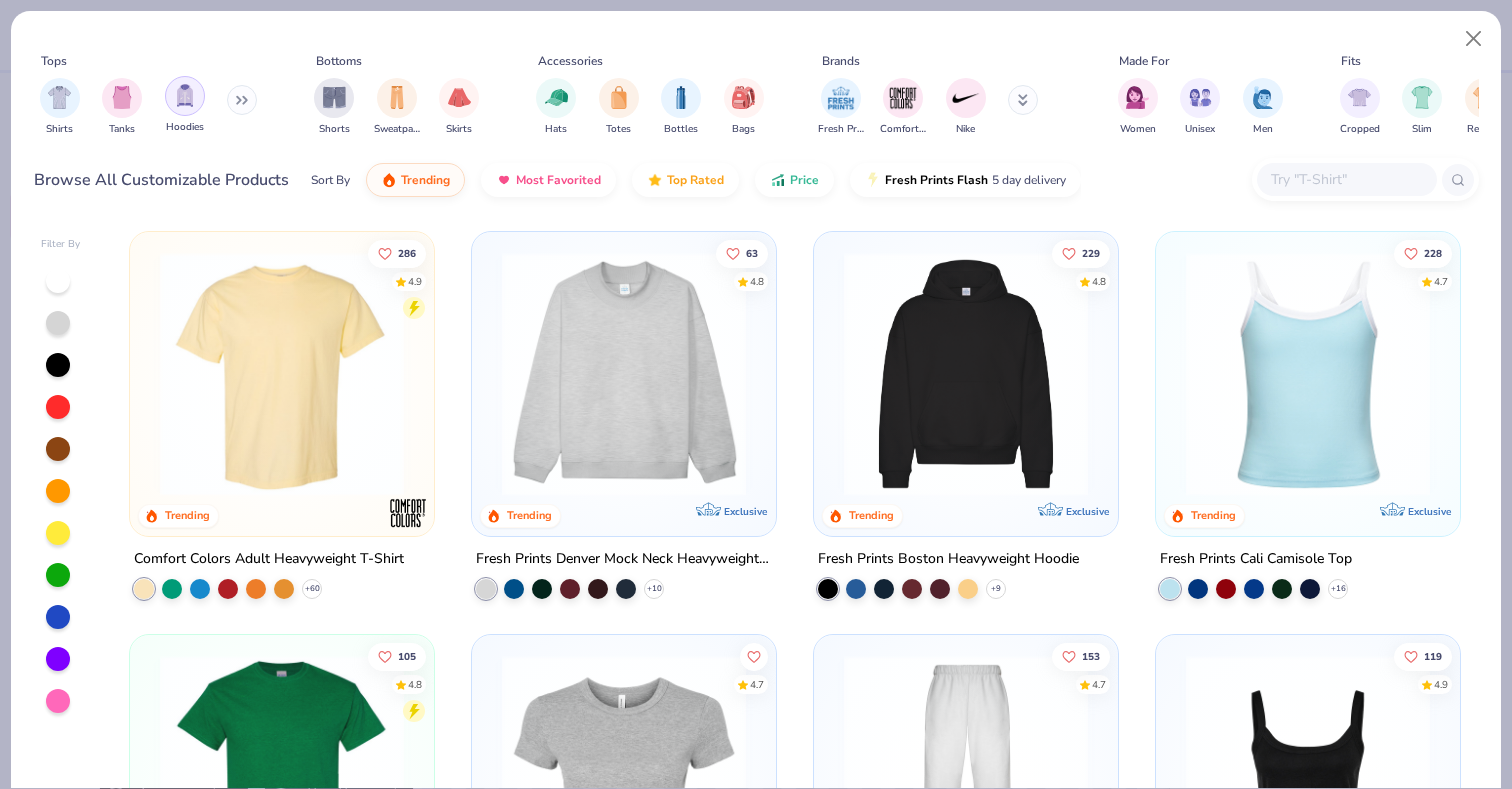 click at bounding box center (185, 95) 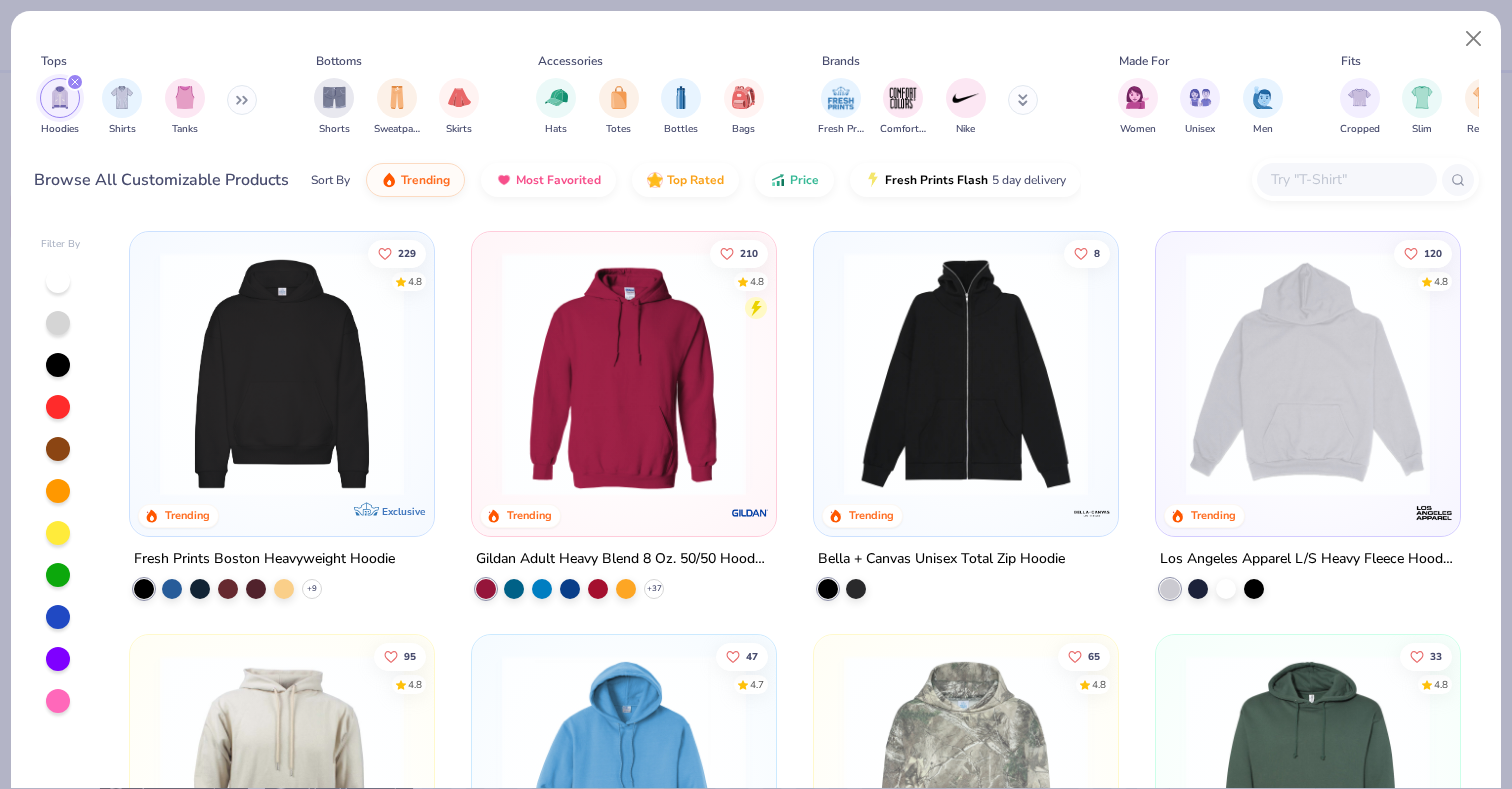 click at bounding box center [282, 374] 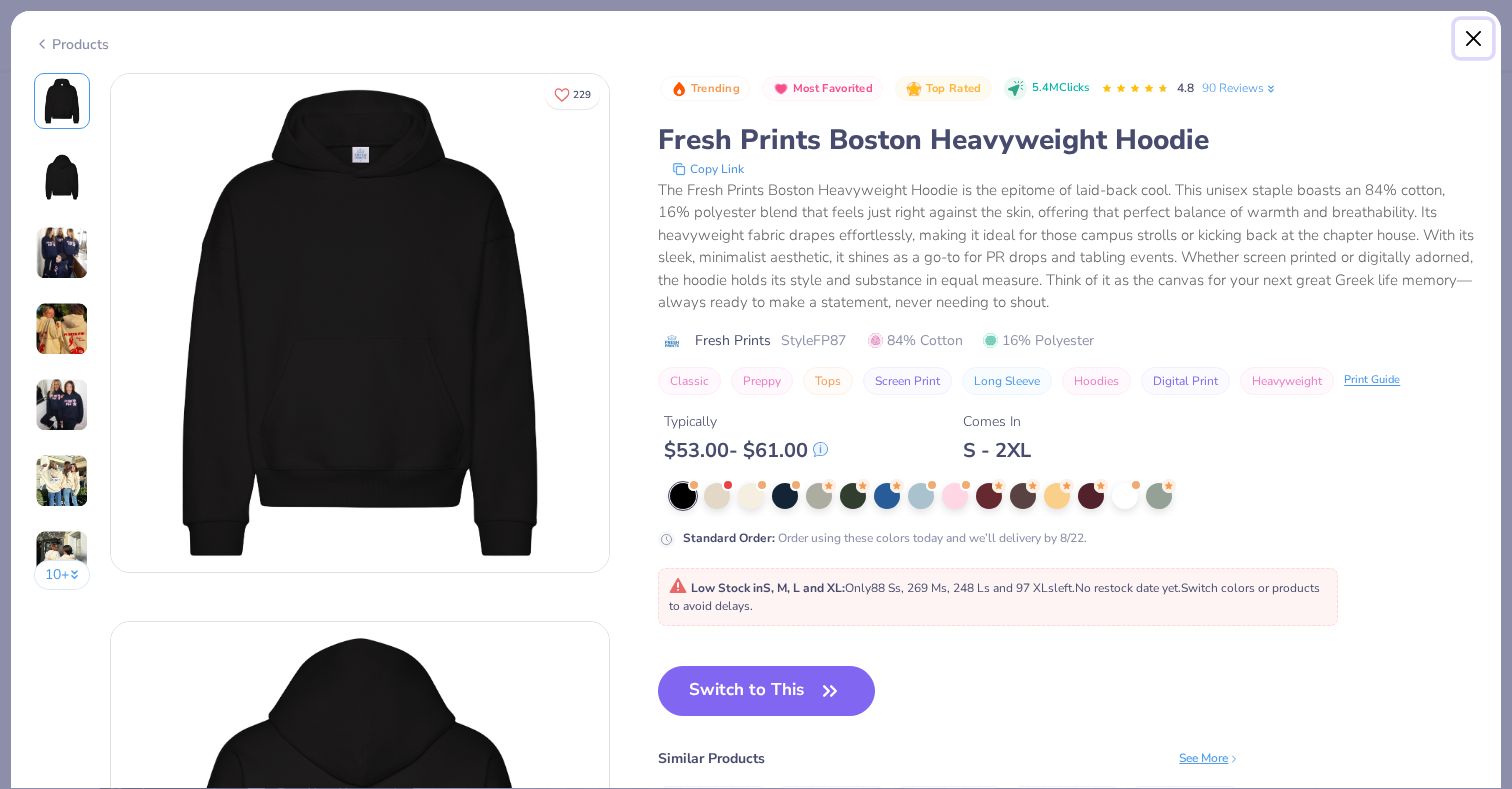 click at bounding box center (1474, 39) 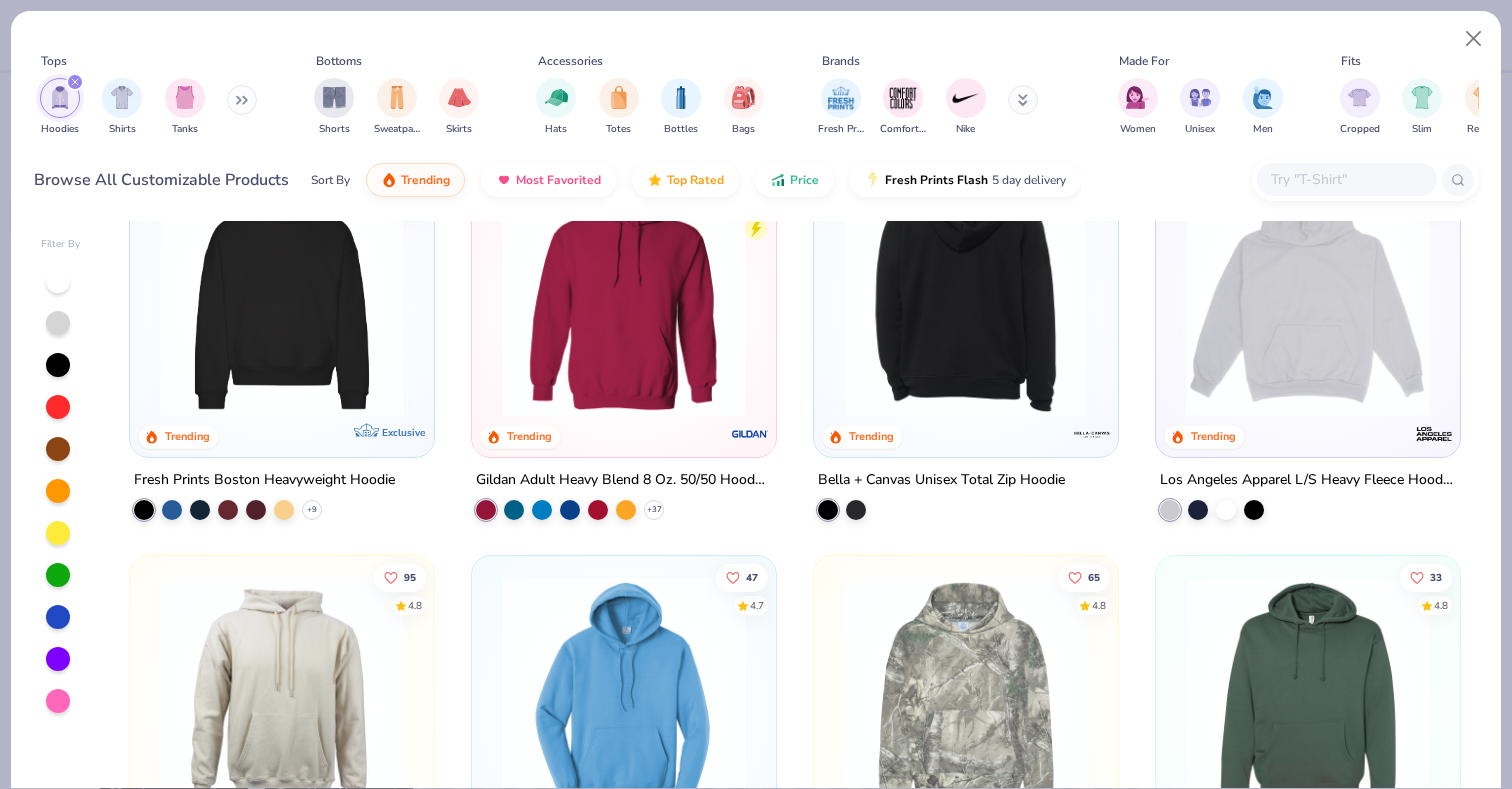 scroll, scrollTop: 21, scrollLeft: 0, axis: vertical 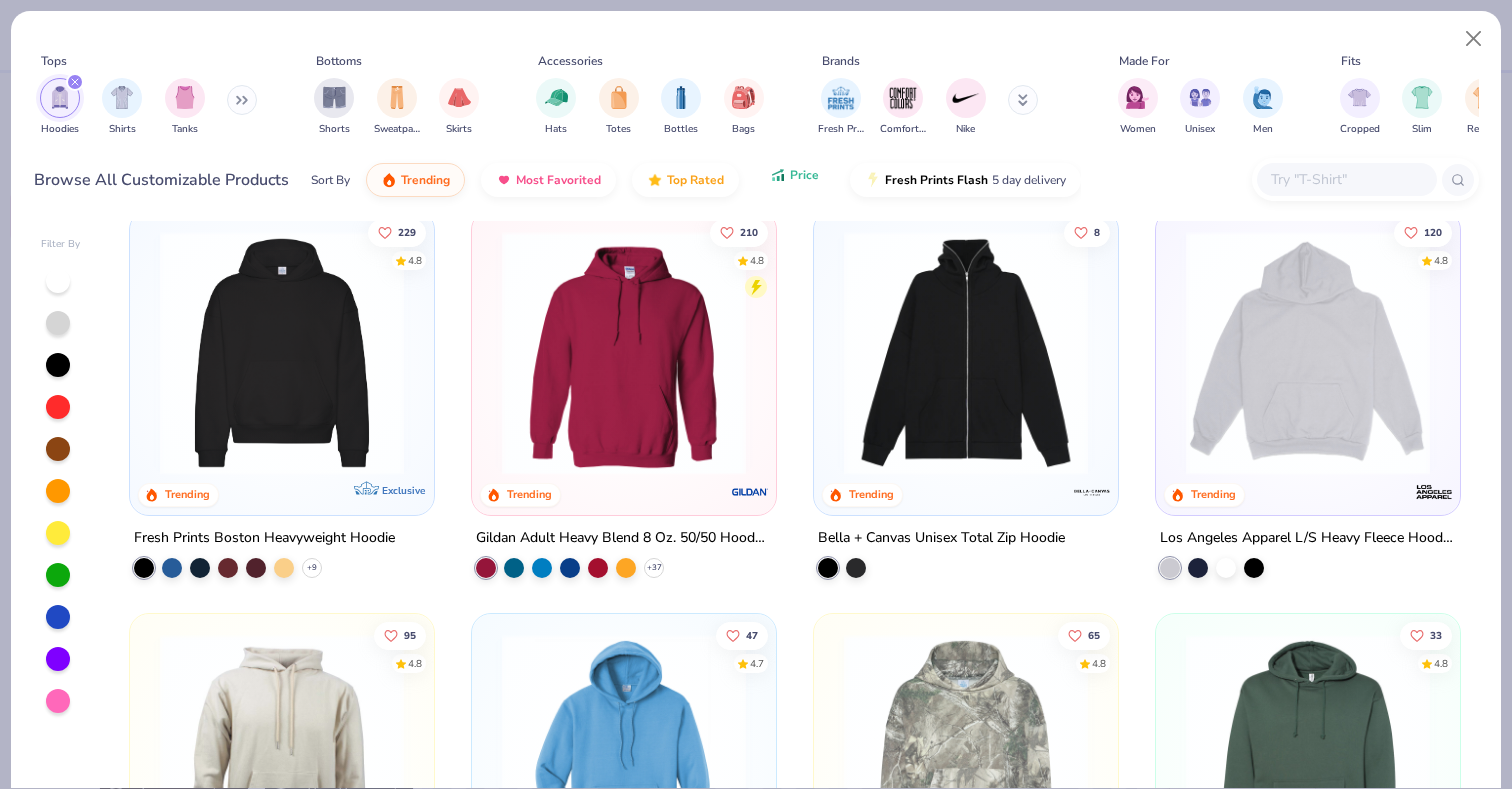 click on "Price" at bounding box center (794, 175) 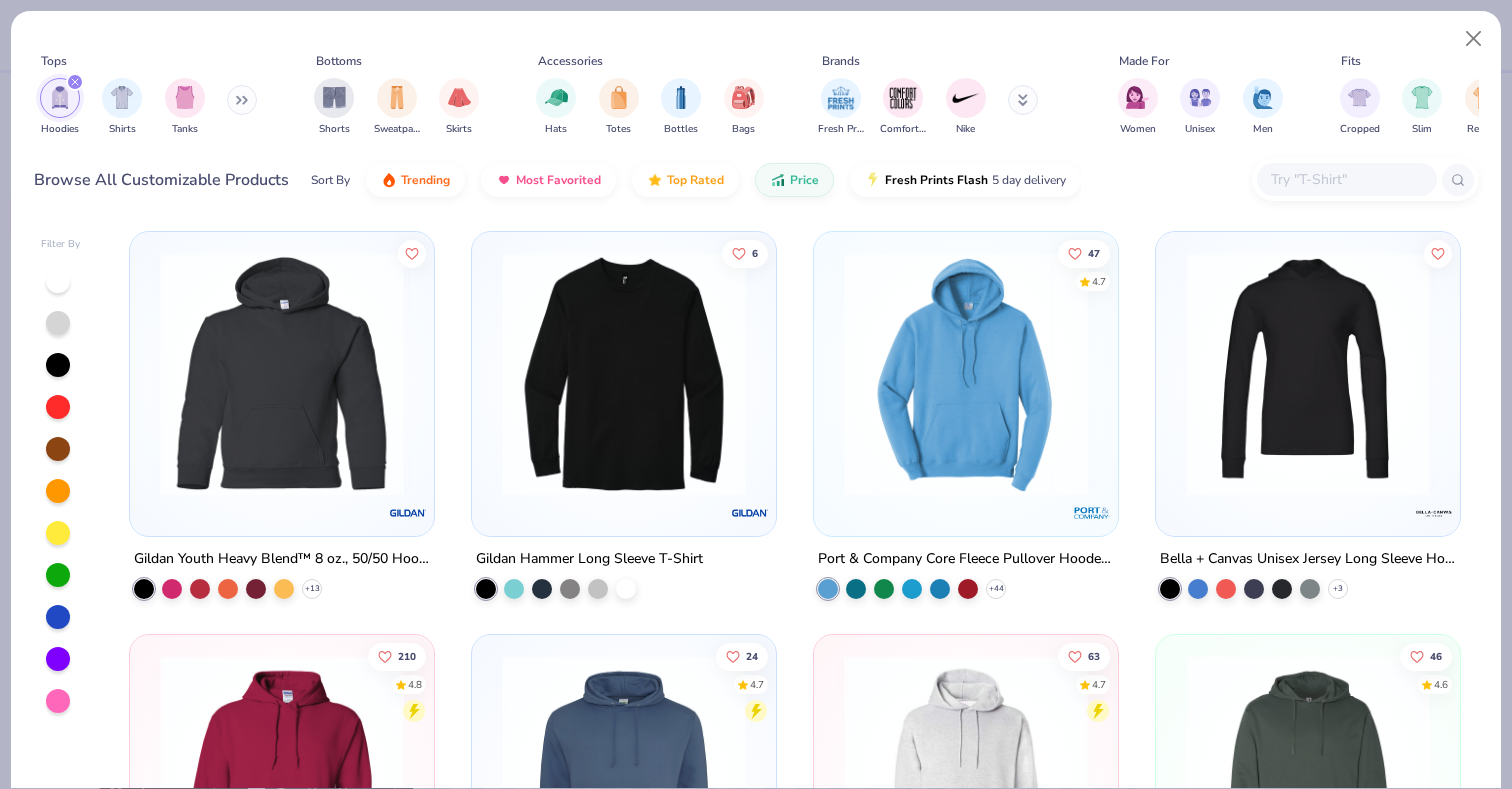 click at bounding box center (282, 374) 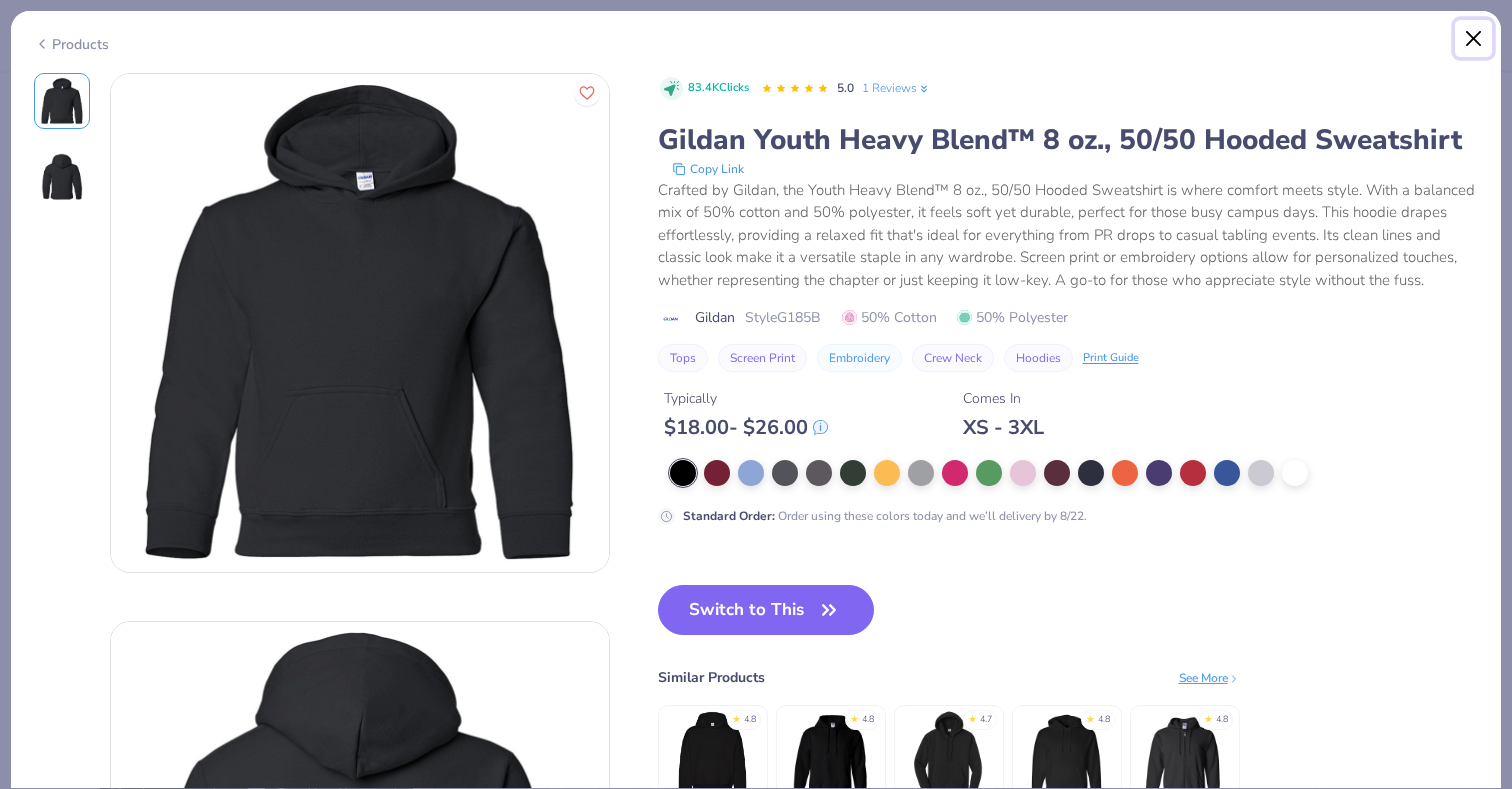 click at bounding box center [1474, 39] 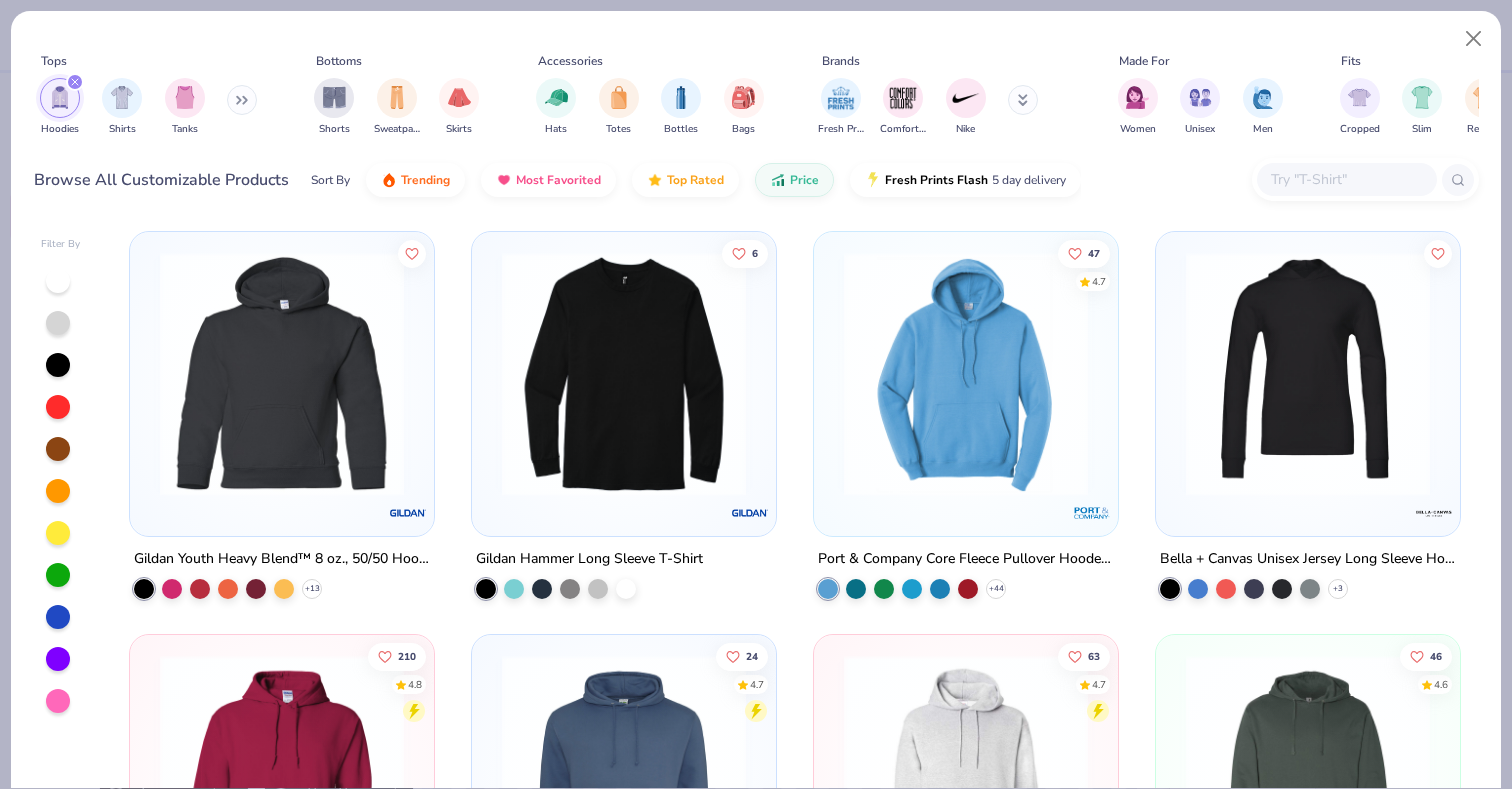 click at bounding box center [966, 374] 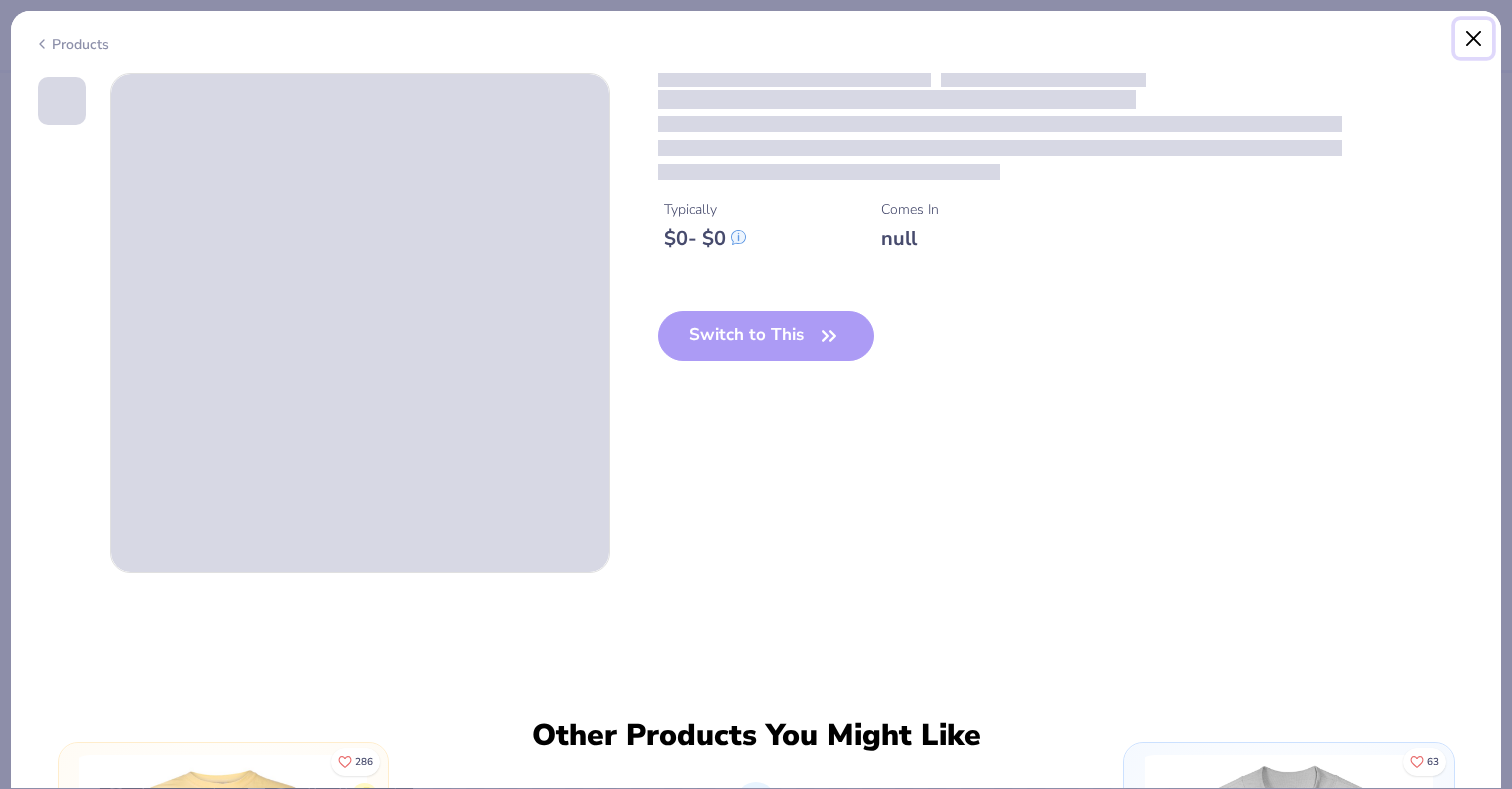 click at bounding box center (1474, 39) 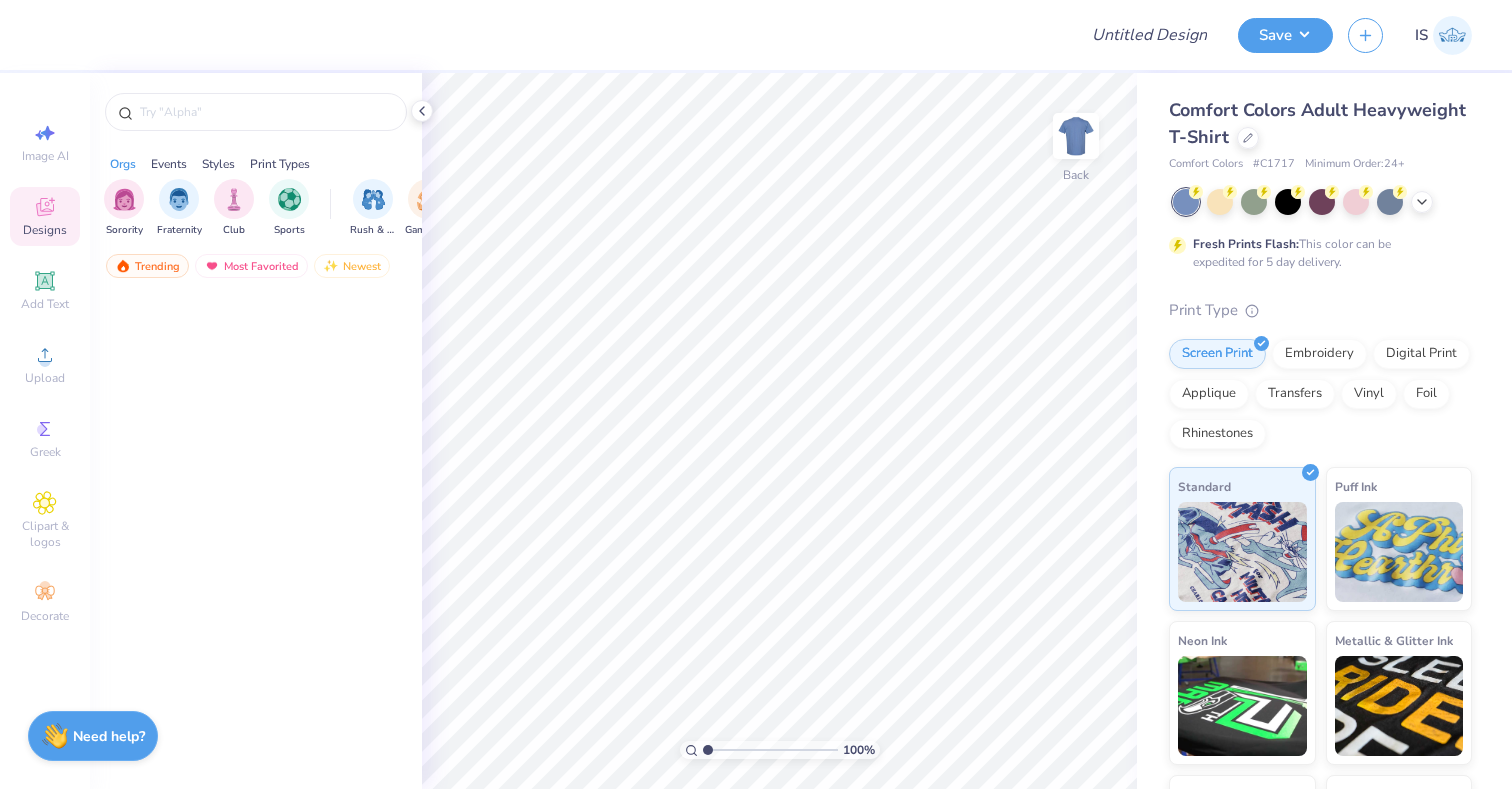 scroll, scrollTop: 0, scrollLeft: 0, axis: both 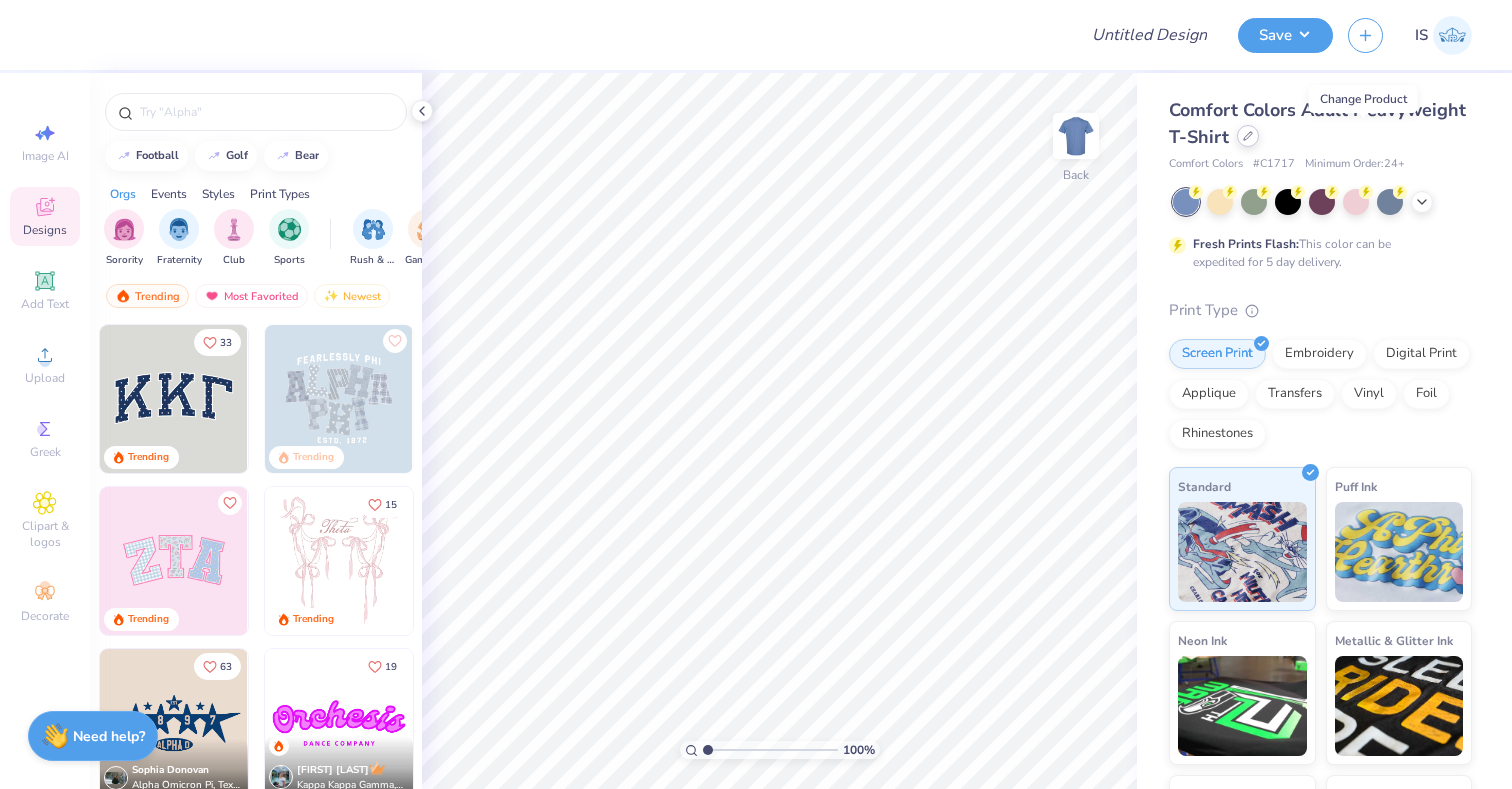 click 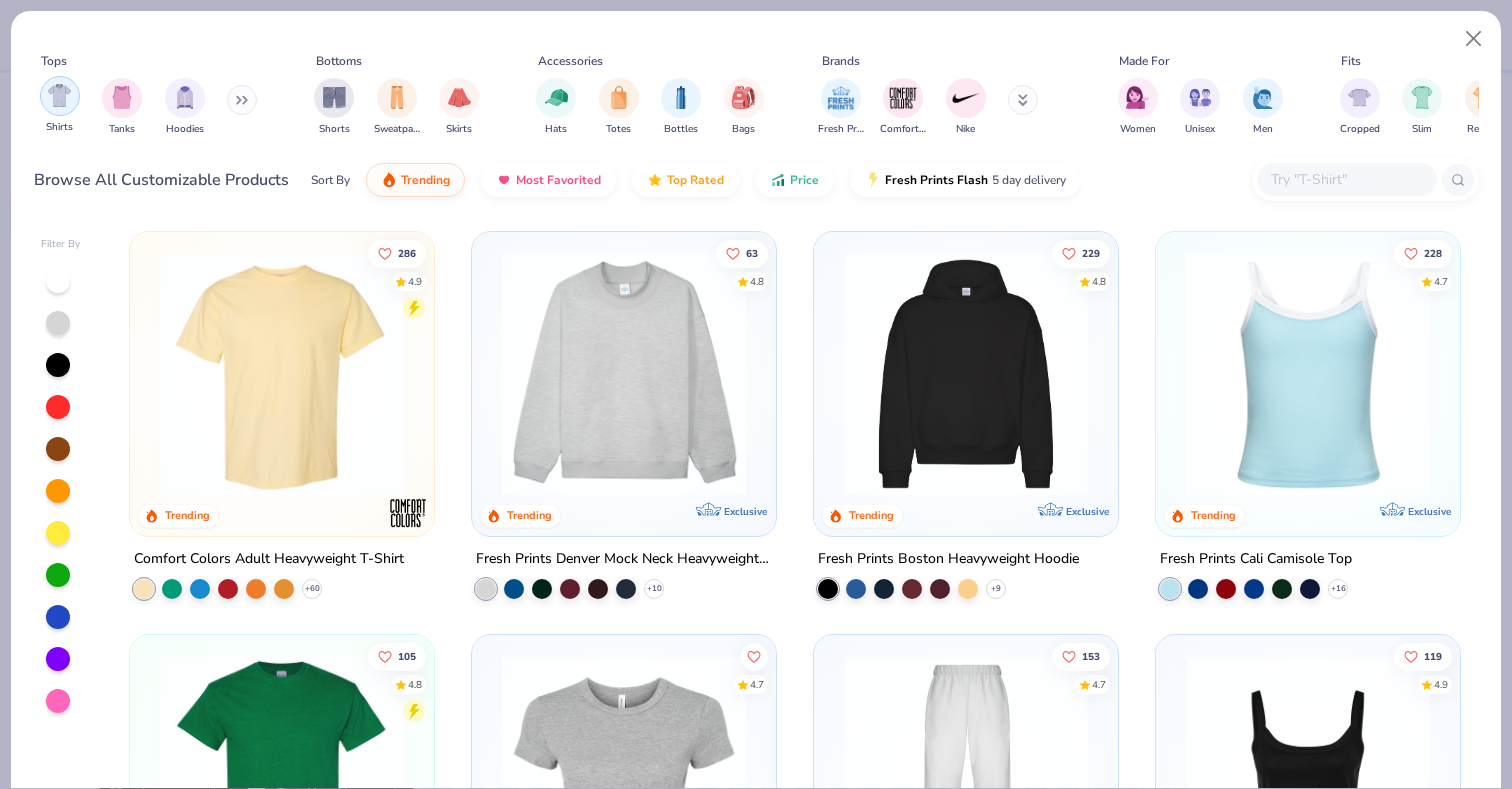 click at bounding box center (59, 95) 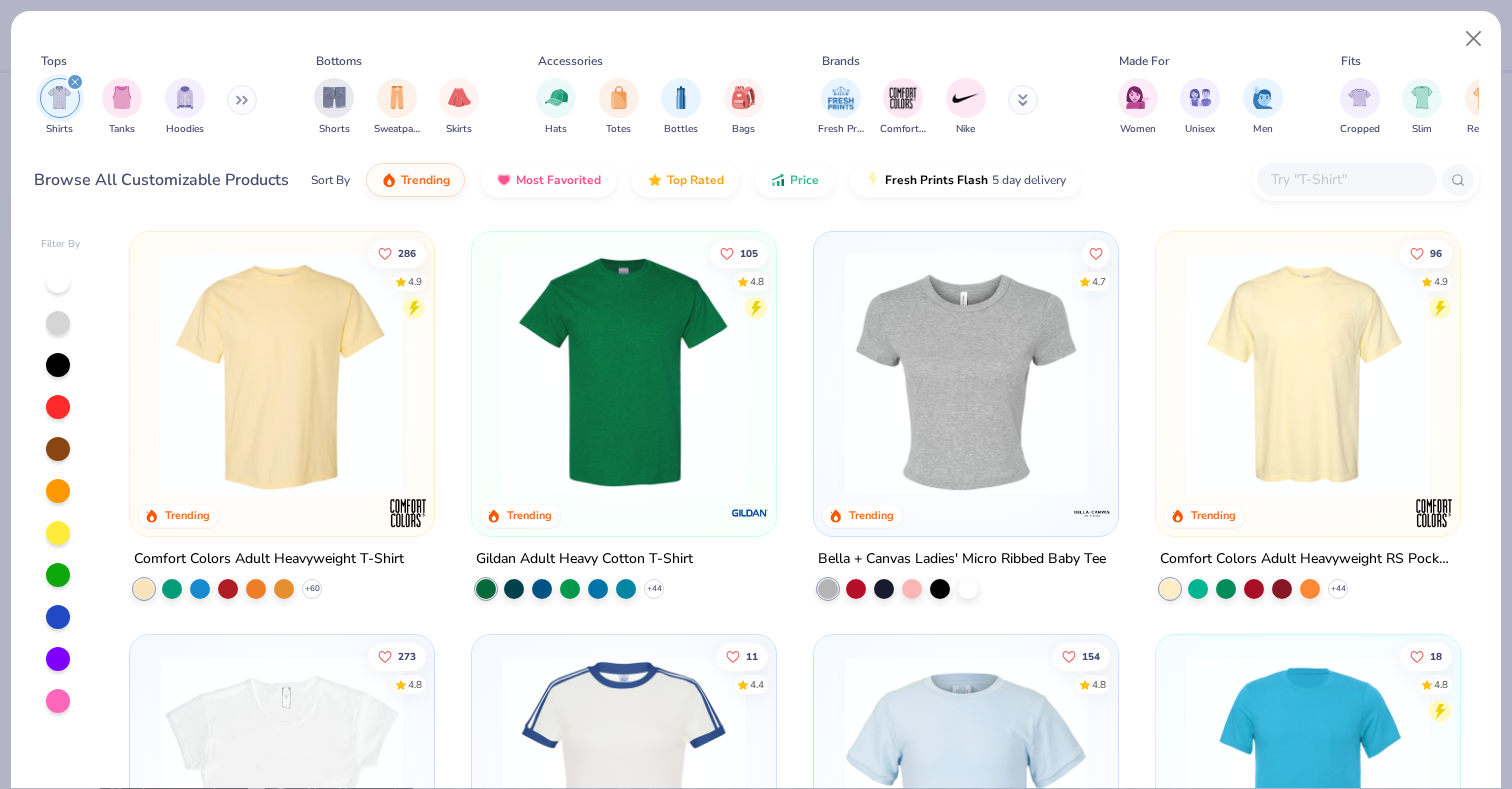 click at bounding box center (282, 374) 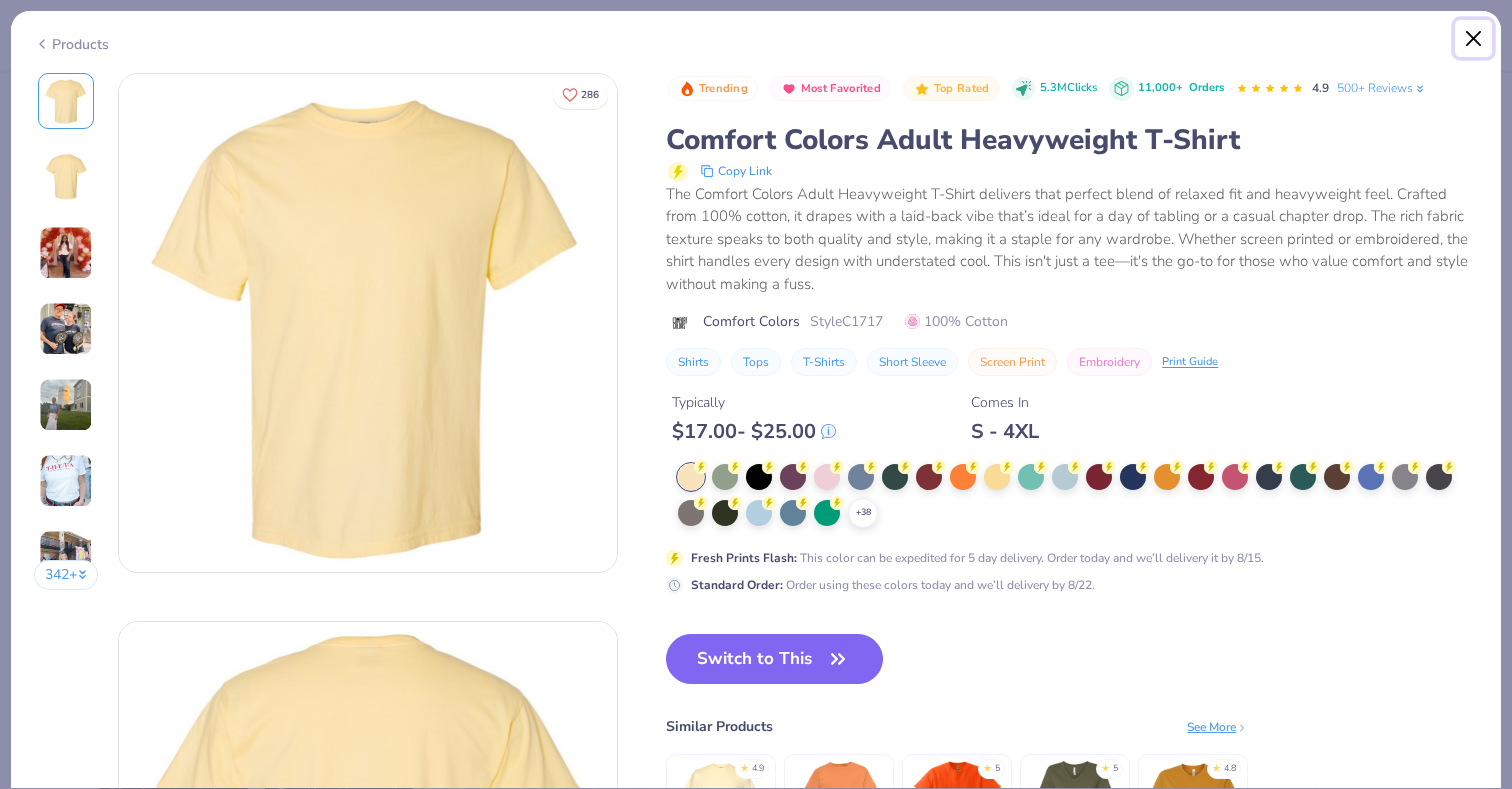 click at bounding box center (1474, 39) 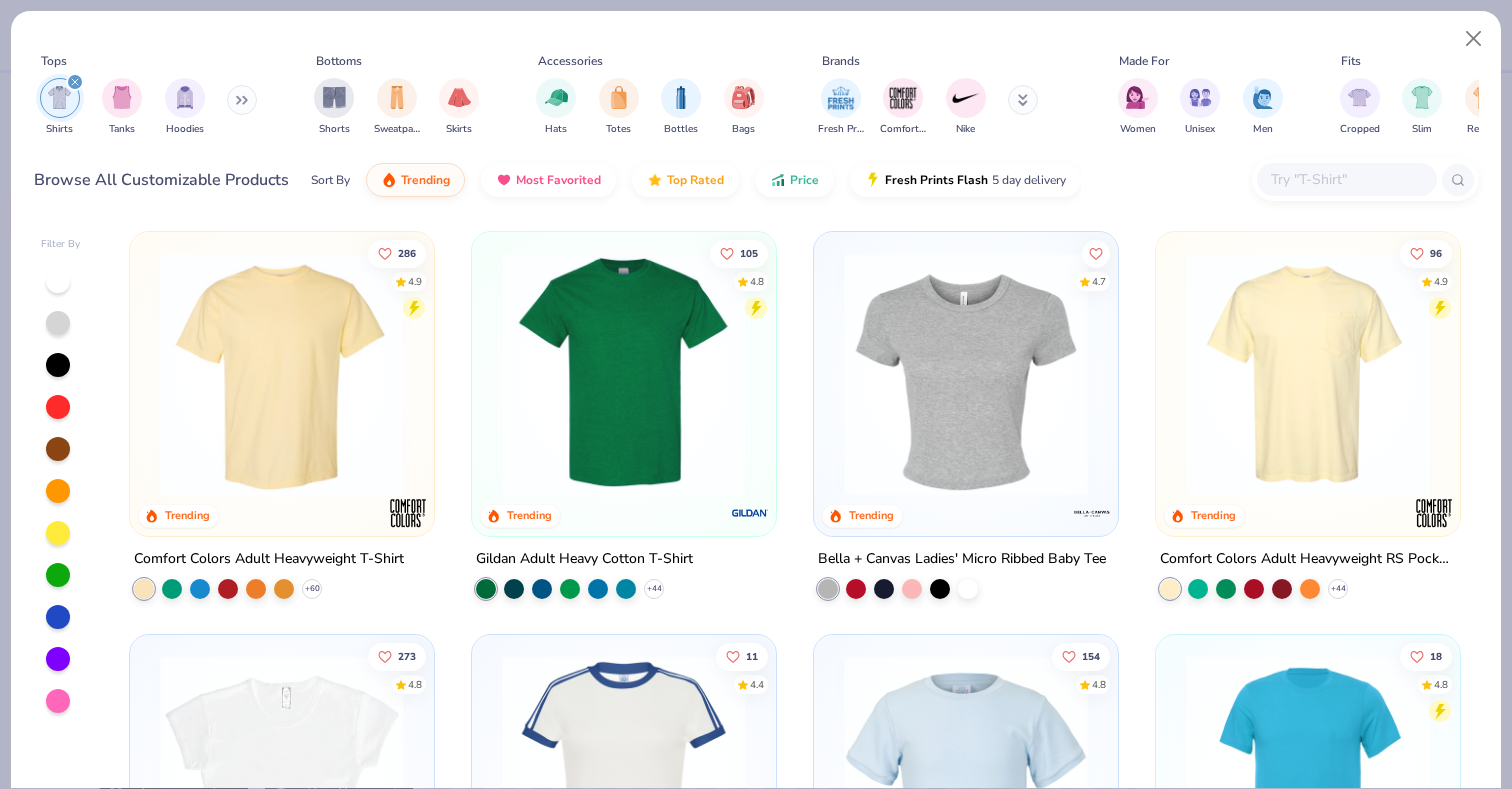 click at bounding box center [624, 374] 